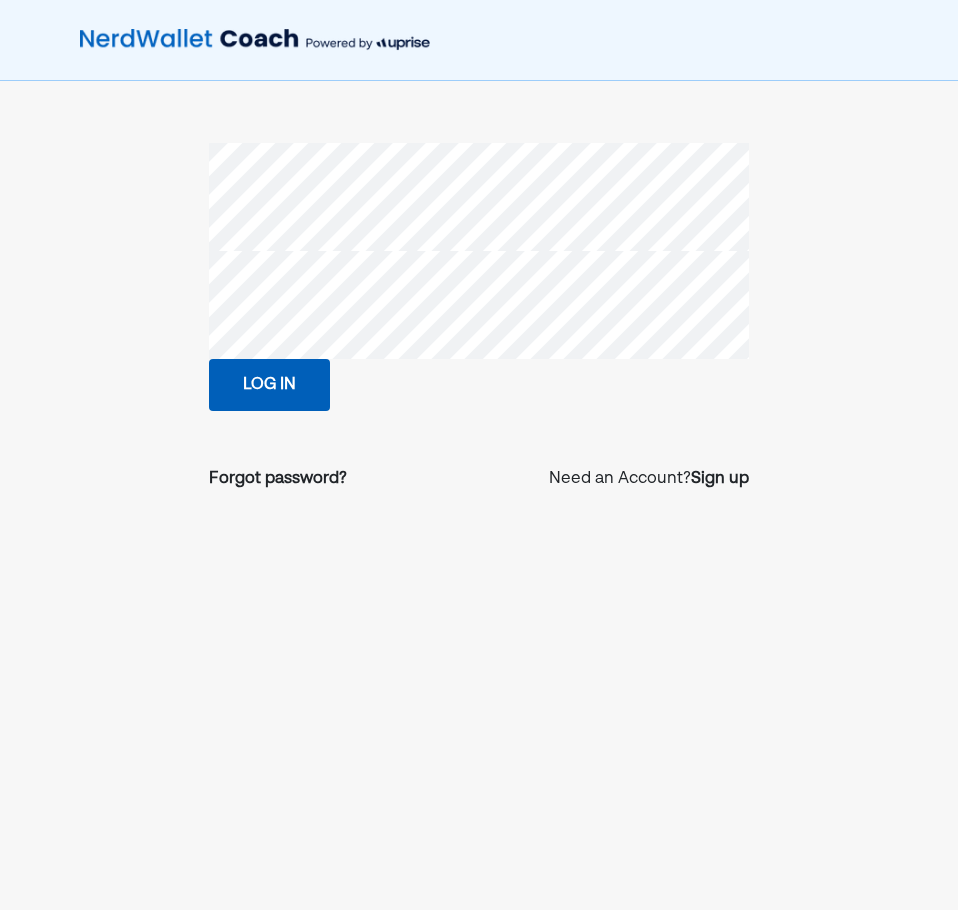 scroll, scrollTop: 0, scrollLeft: 0, axis: both 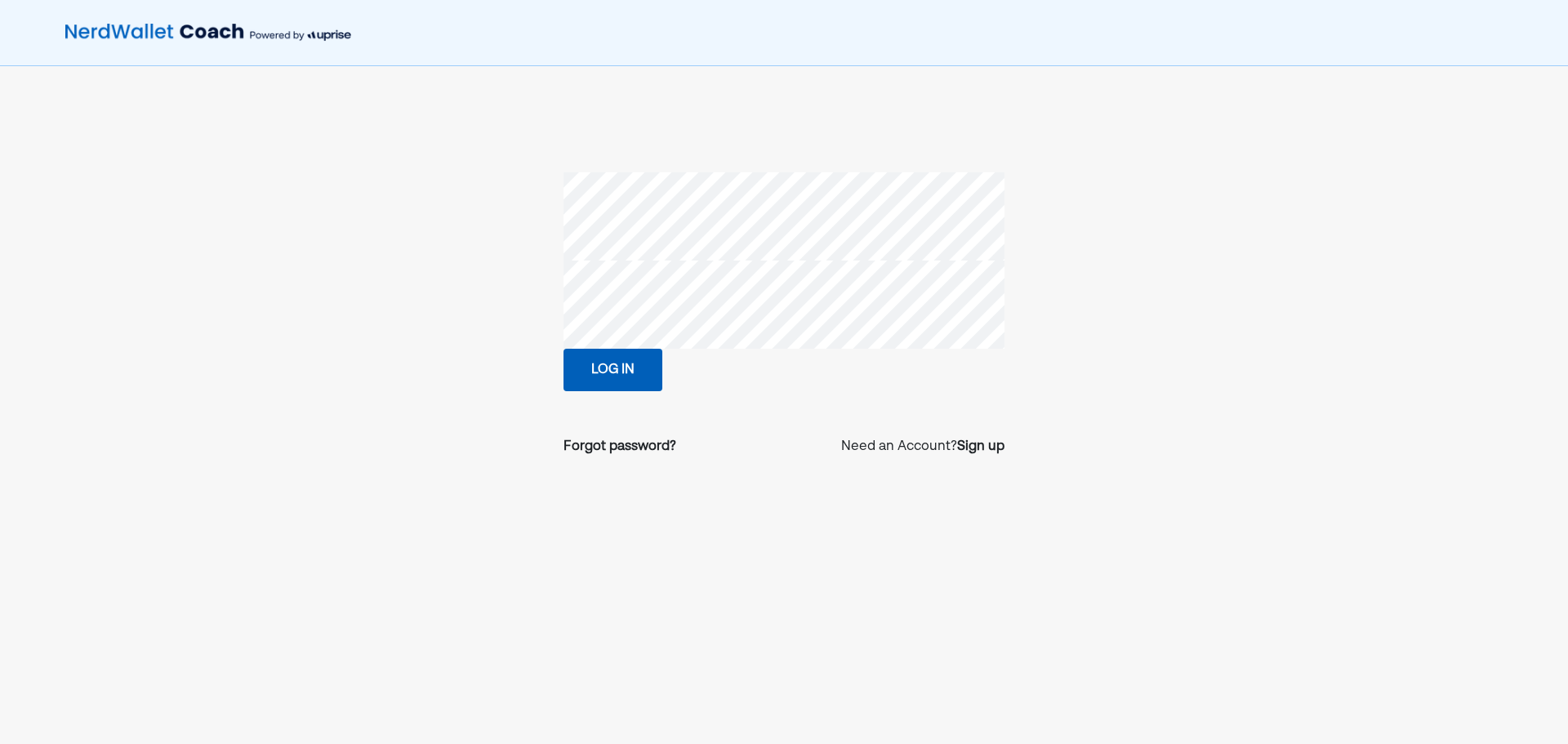 click on "Log in" at bounding box center (612, 370) 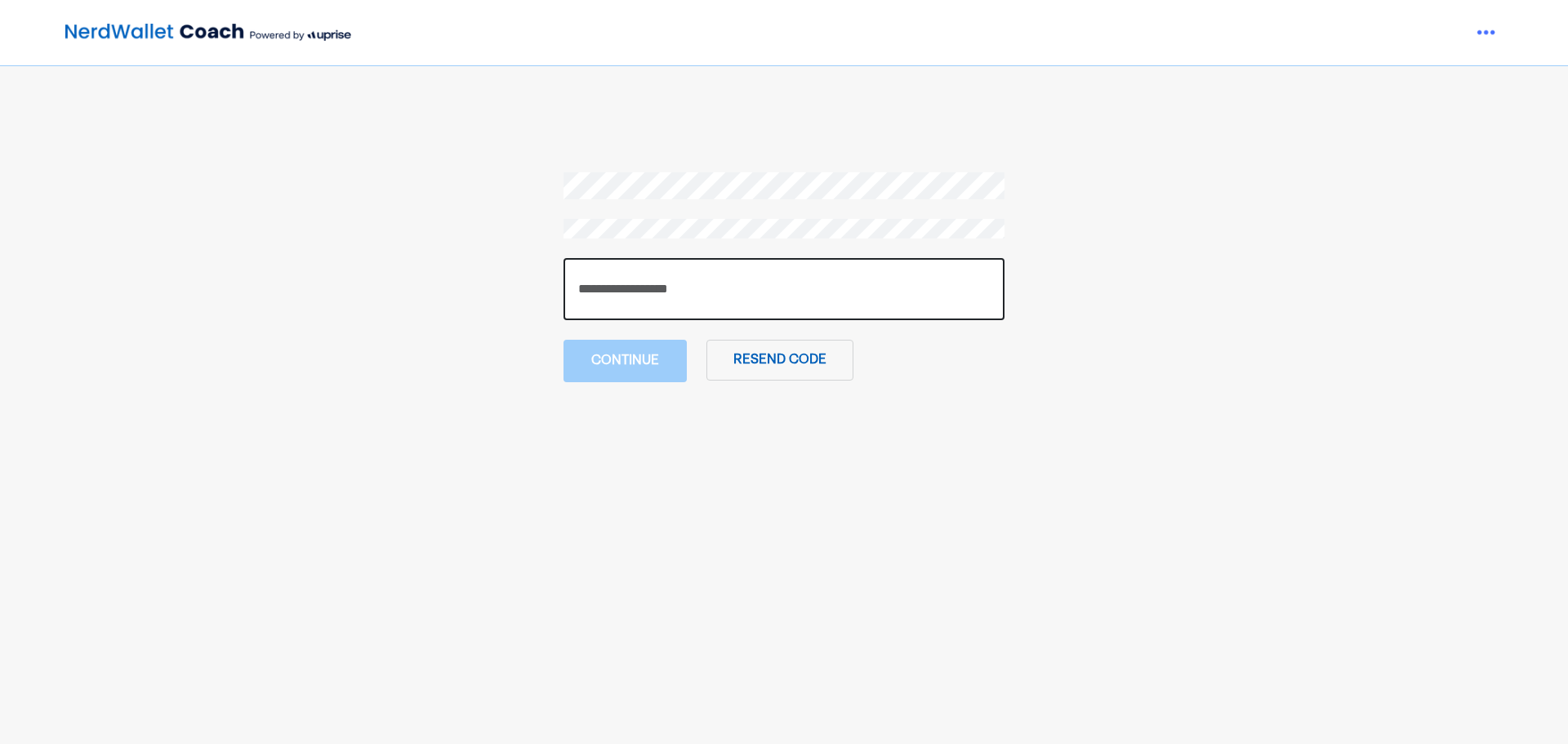click at bounding box center (784, 289) 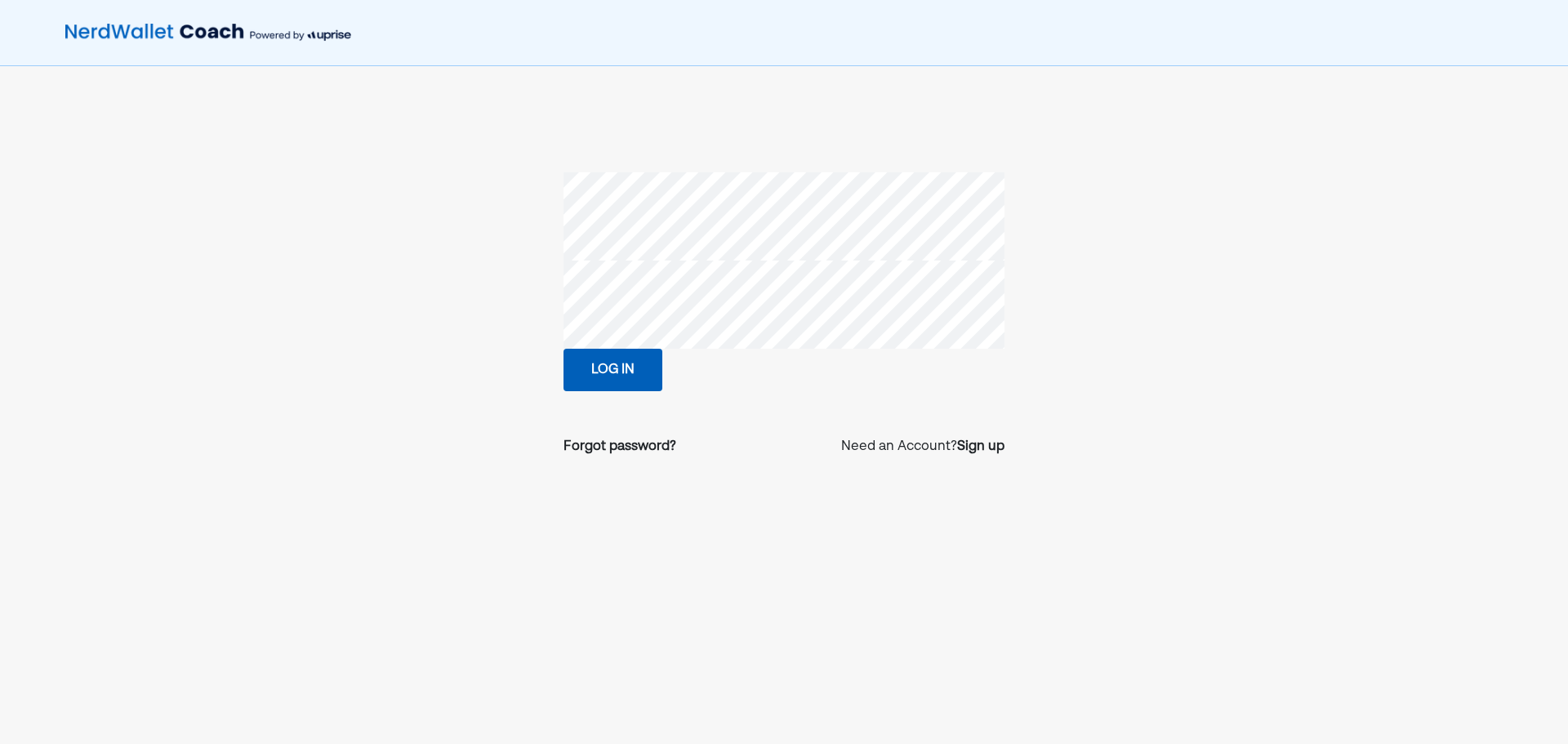 scroll, scrollTop: 0, scrollLeft: 0, axis: both 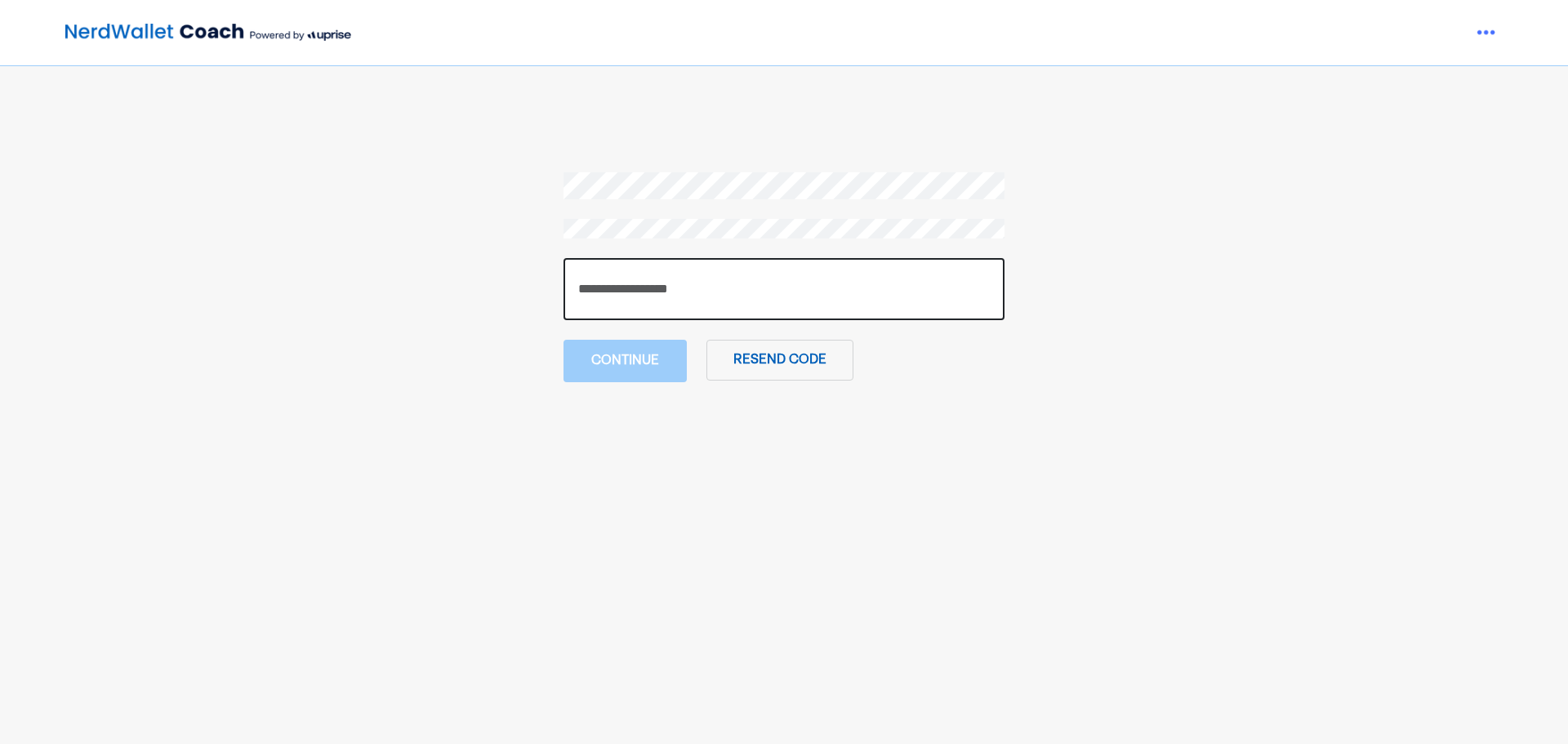 click at bounding box center (784, 289) 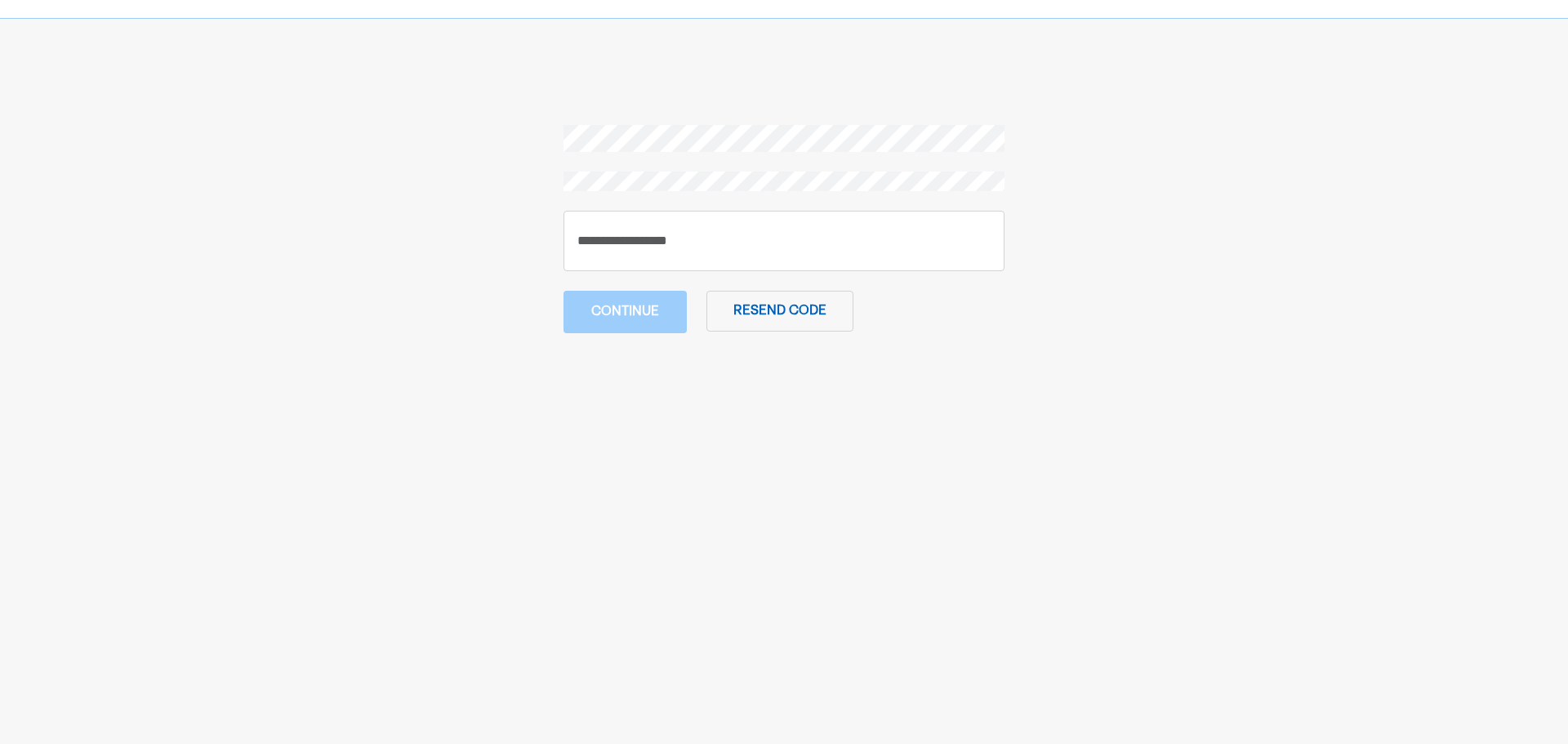 scroll, scrollTop: 0, scrollLeft: 0, axis: both 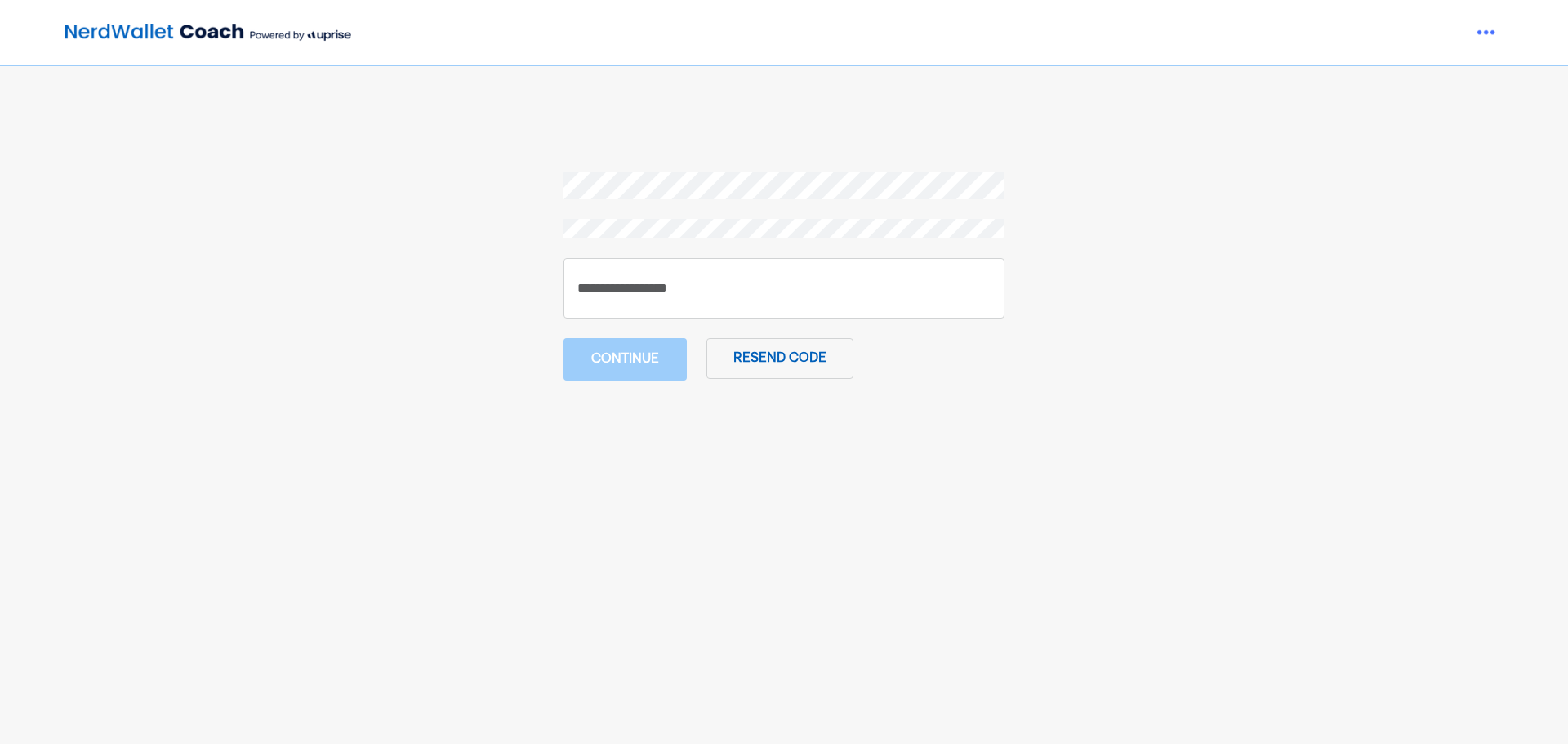click on "Continue Resend code" at bounding box center [784, 277] 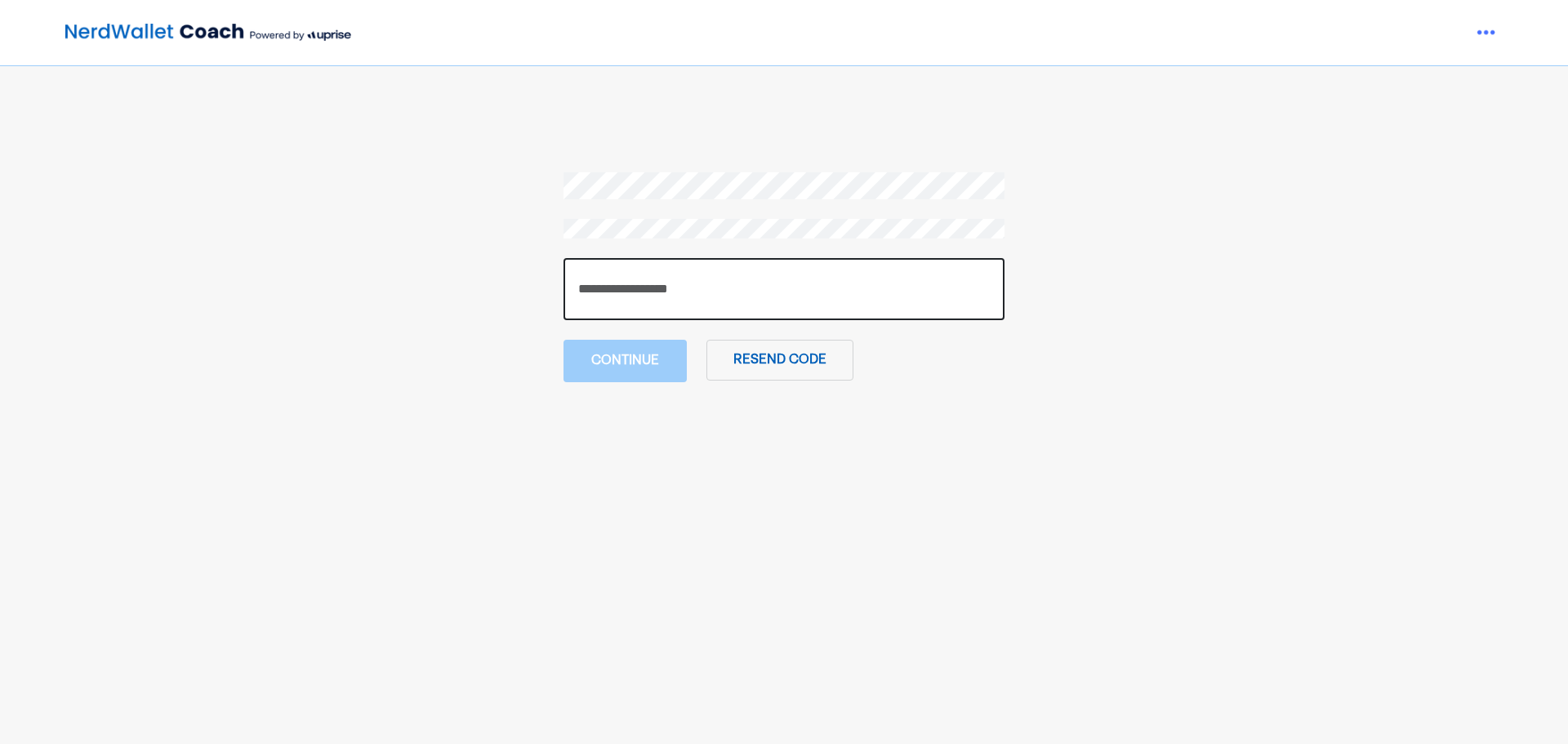 click at bounding box center (784, 289) 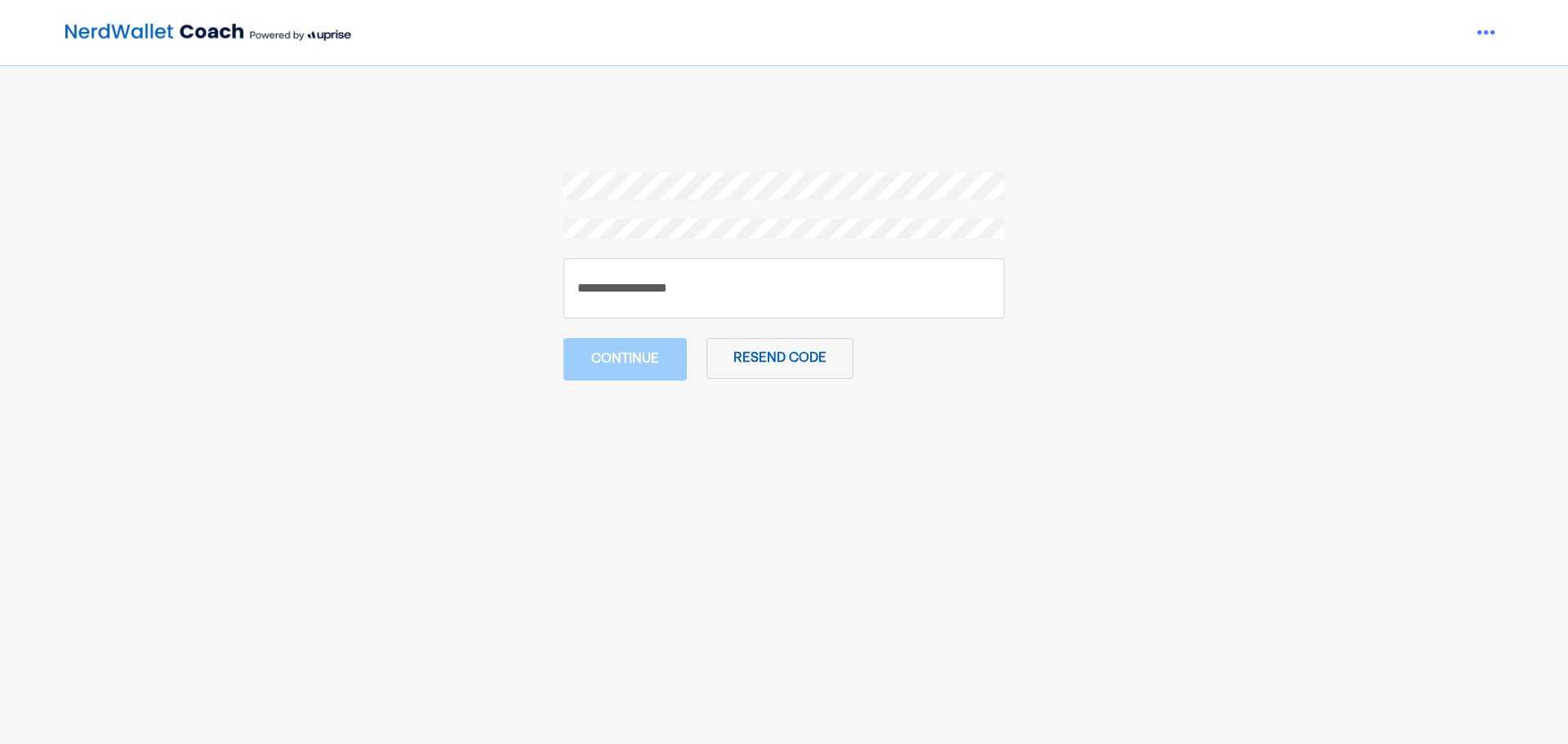 drag, startPoint x: 179, startPoint y: 4, endPoint x: 178, endPoint y: 40, distance: 36.013886 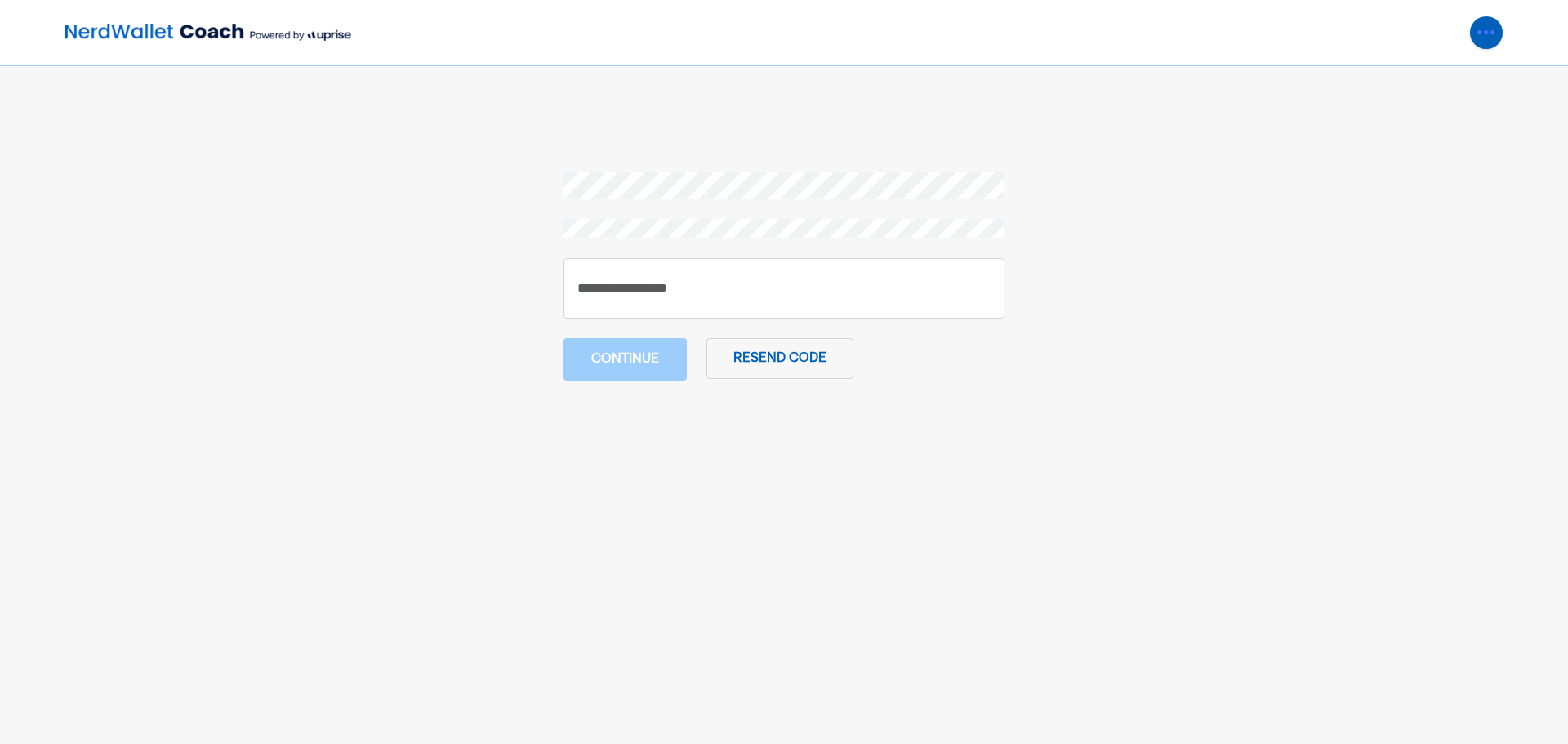 click at bounding box center (1486, 33) 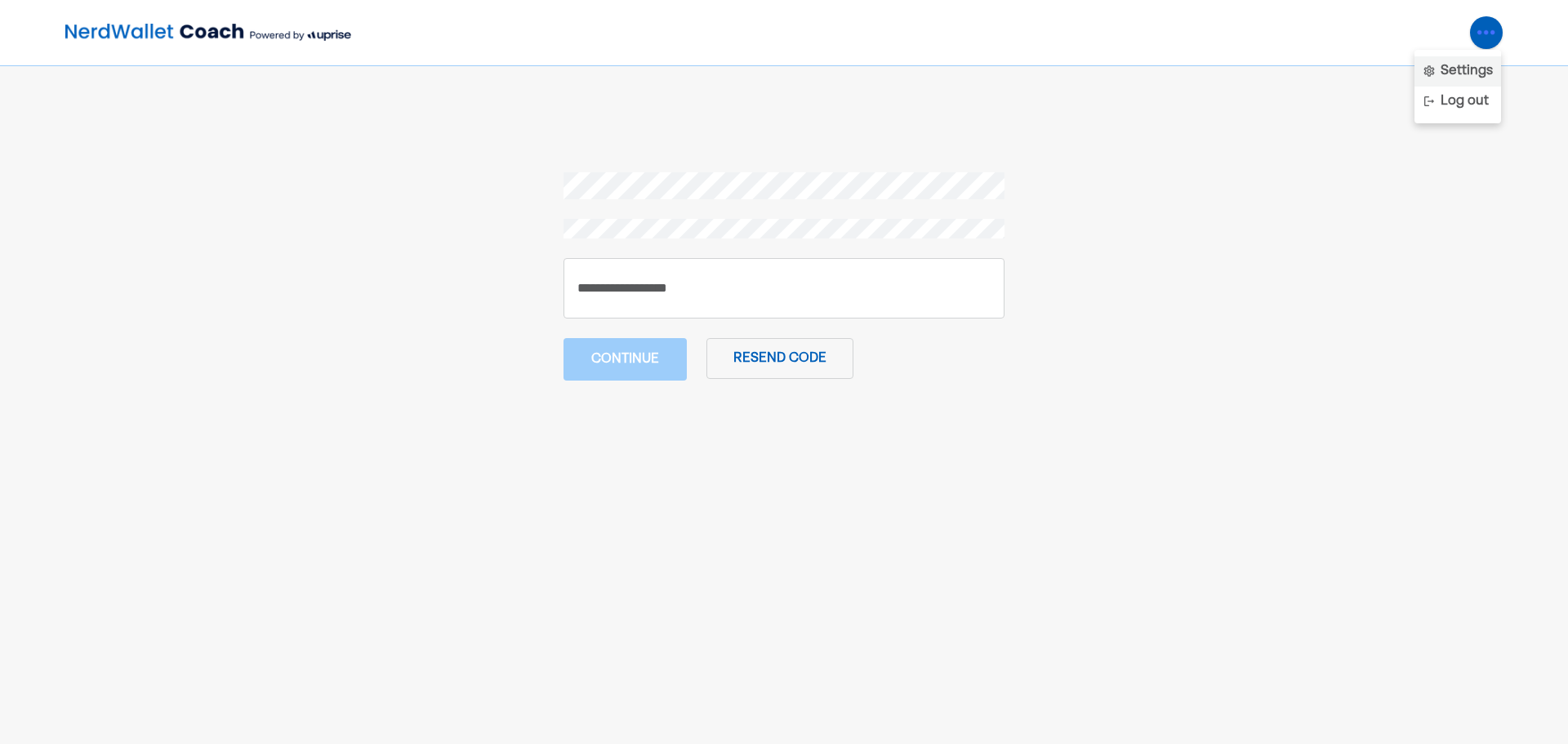 click on "Settings" at bounding box center (1467, 71) 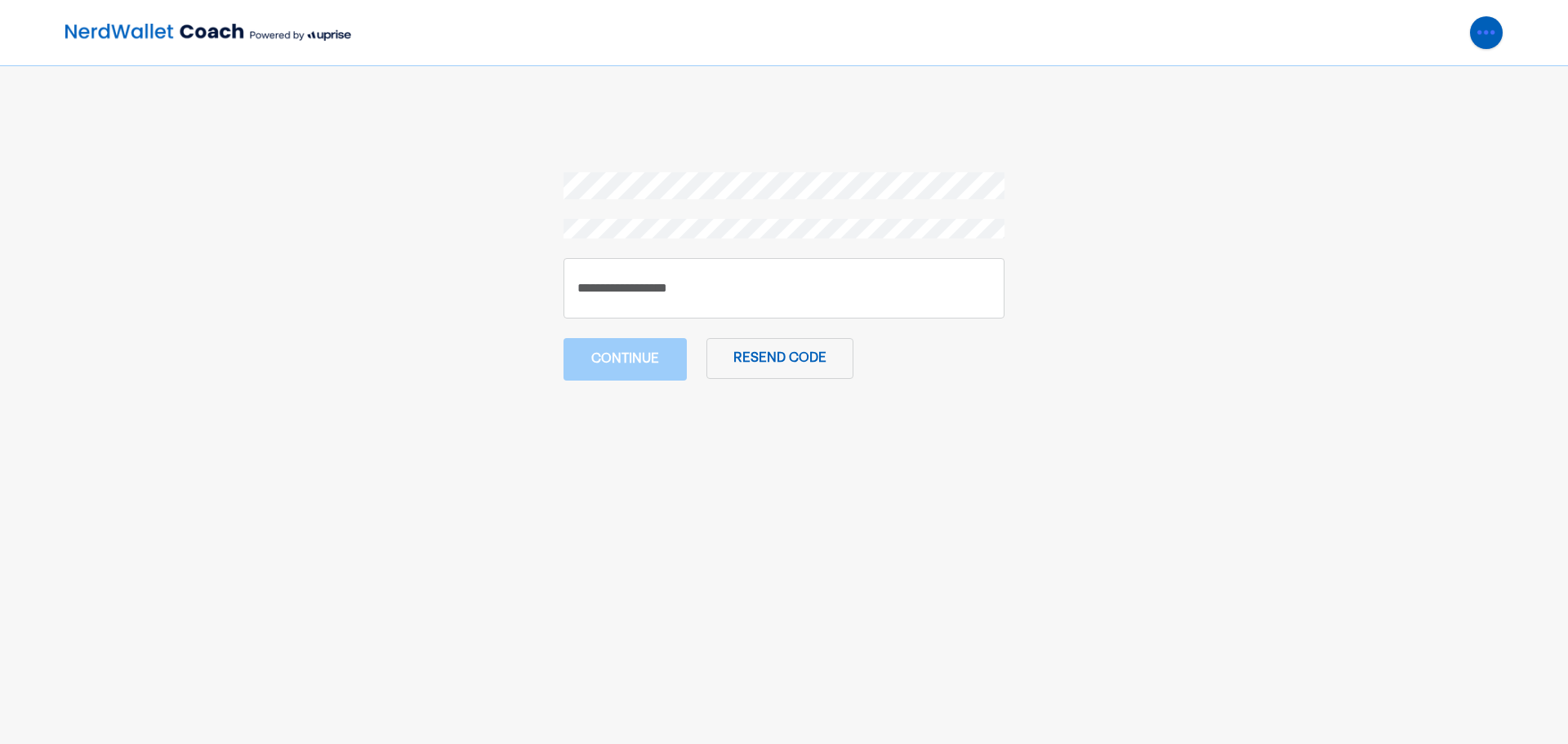click at bounding box center [1486, 33] 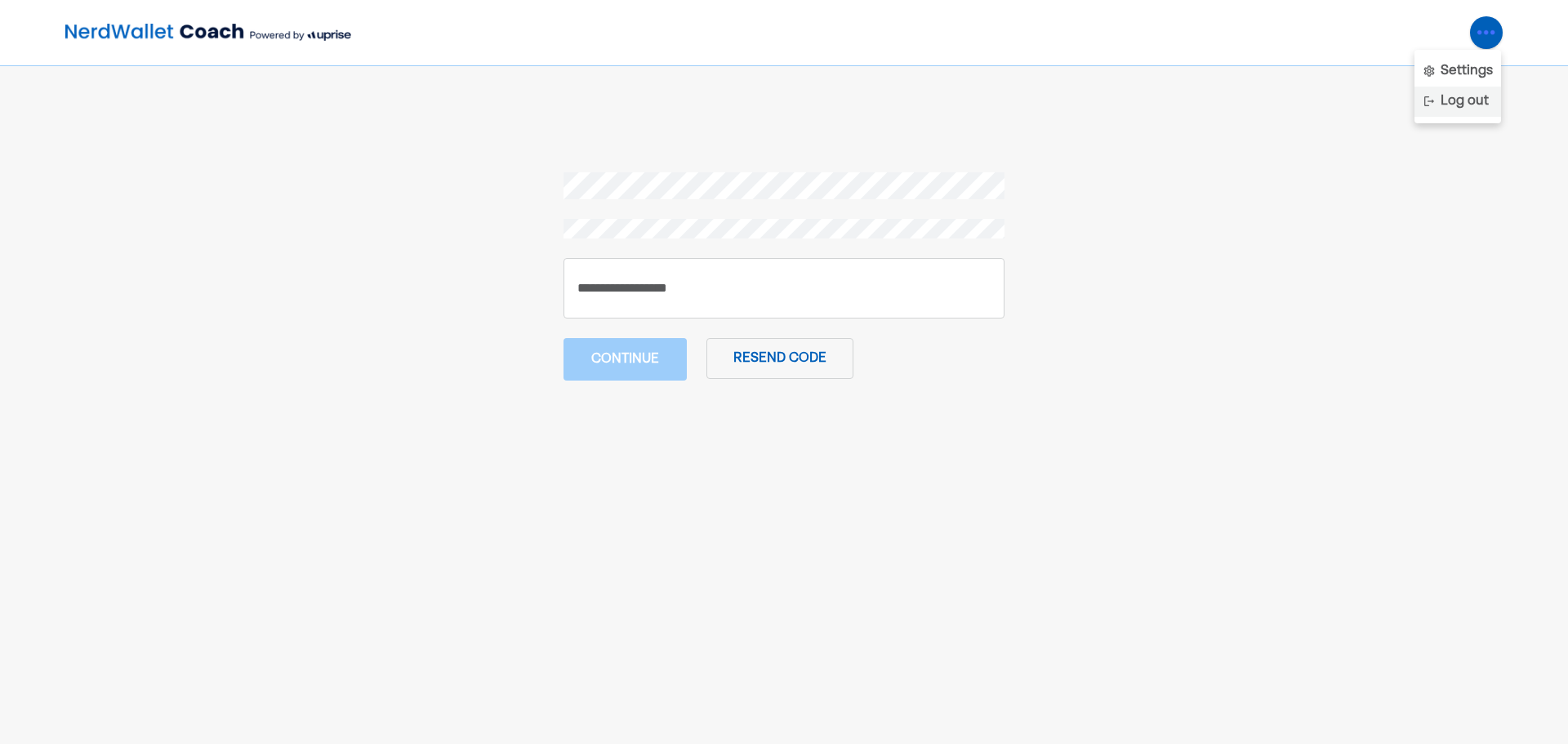 click on "Log out" at bounding box center [1458, 101] 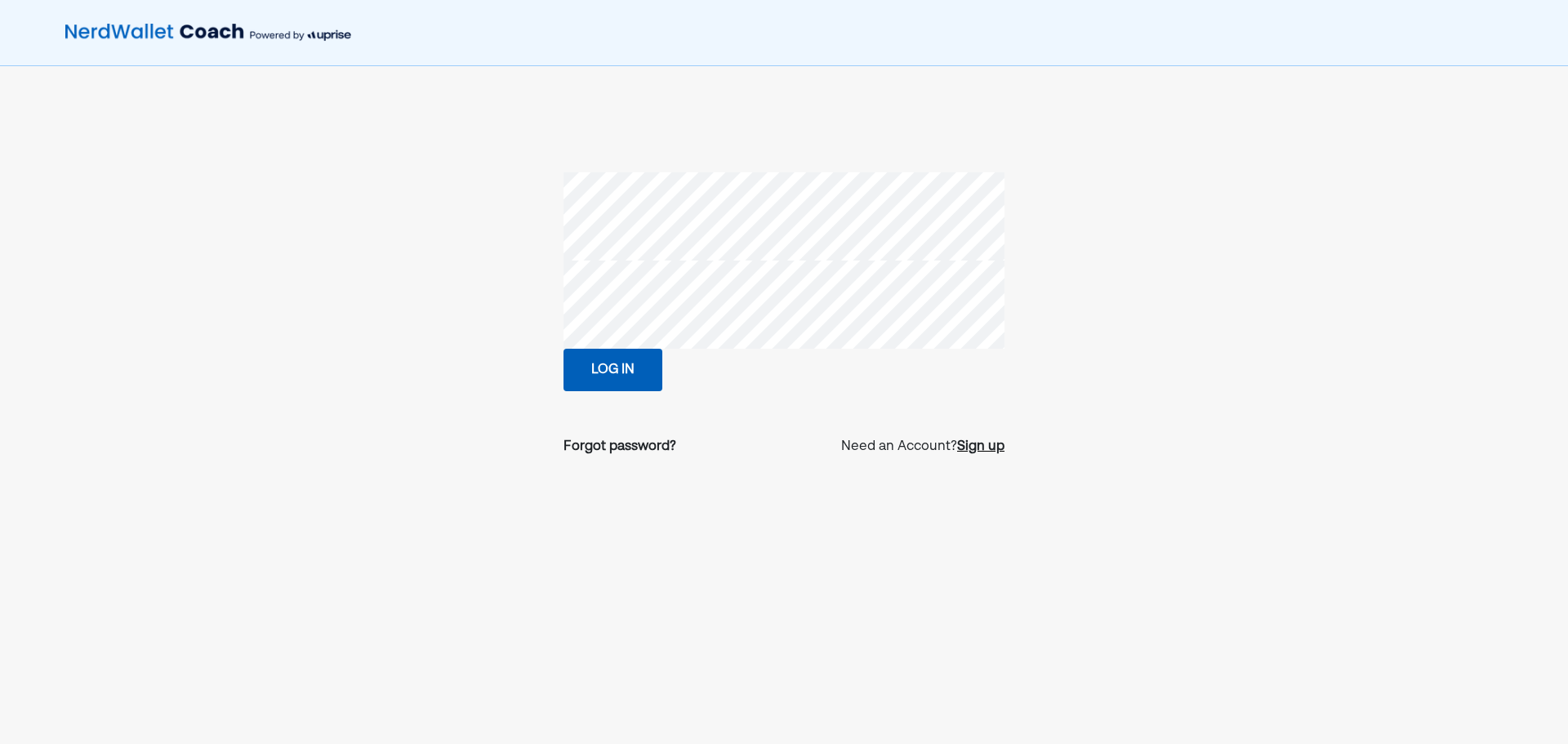 click on "Sign up" at bounding box center (981, 447) 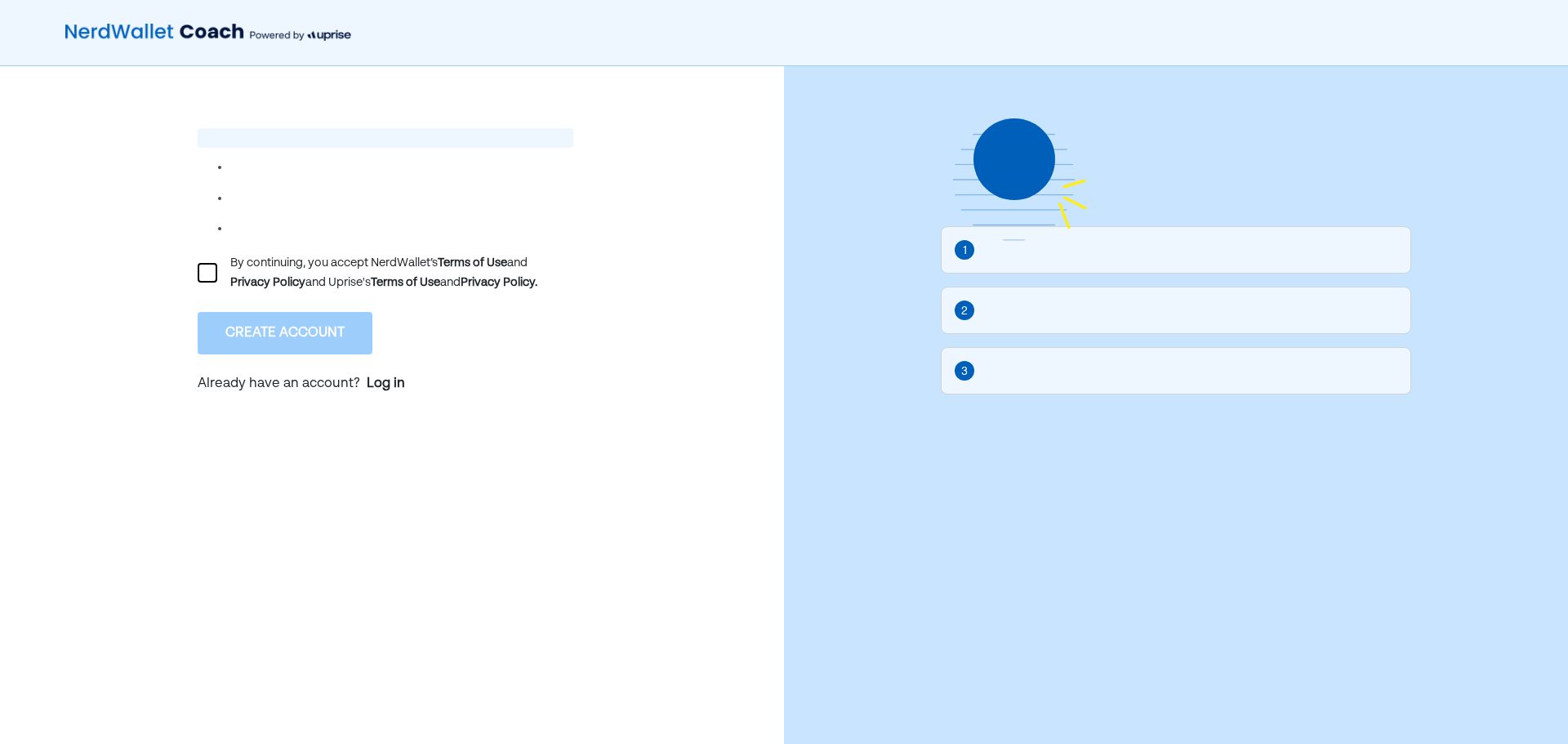 scroll, scrollTop: 0, scrollLeft: 0, axis: both 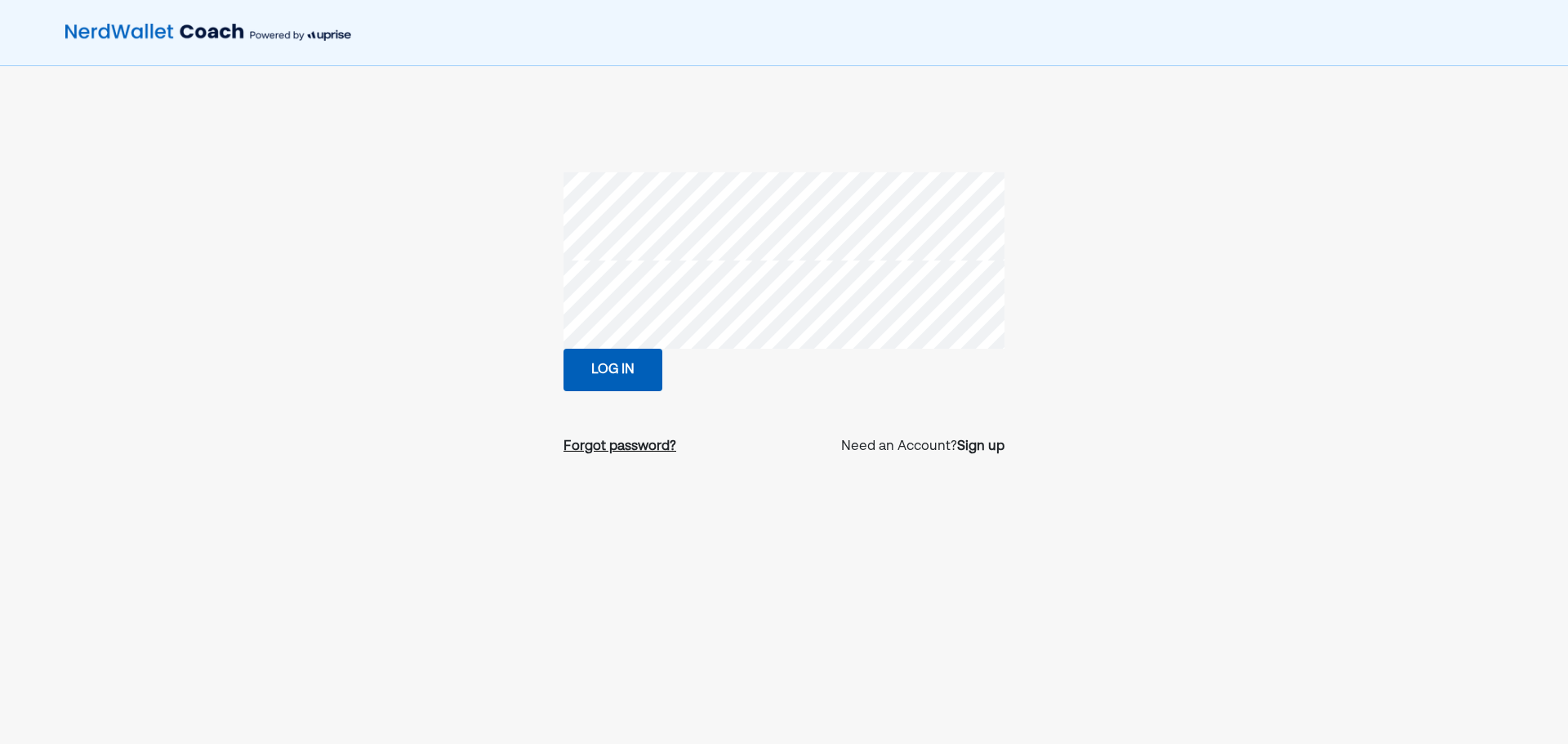 click on "Forgot password?" at bounding box center [620, 447] 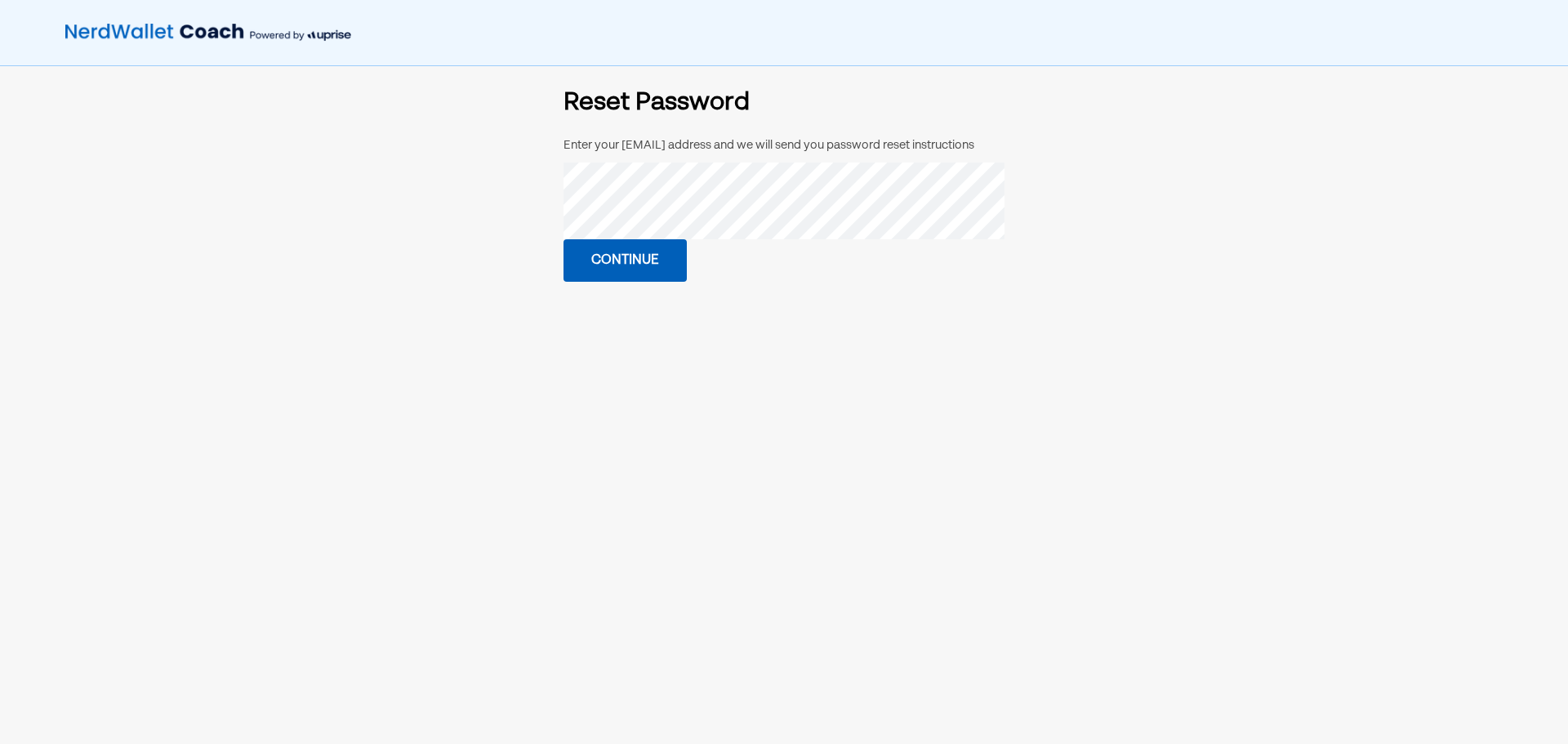 scroll, scrollTop: 0, scrollLeft: 0, axis: both 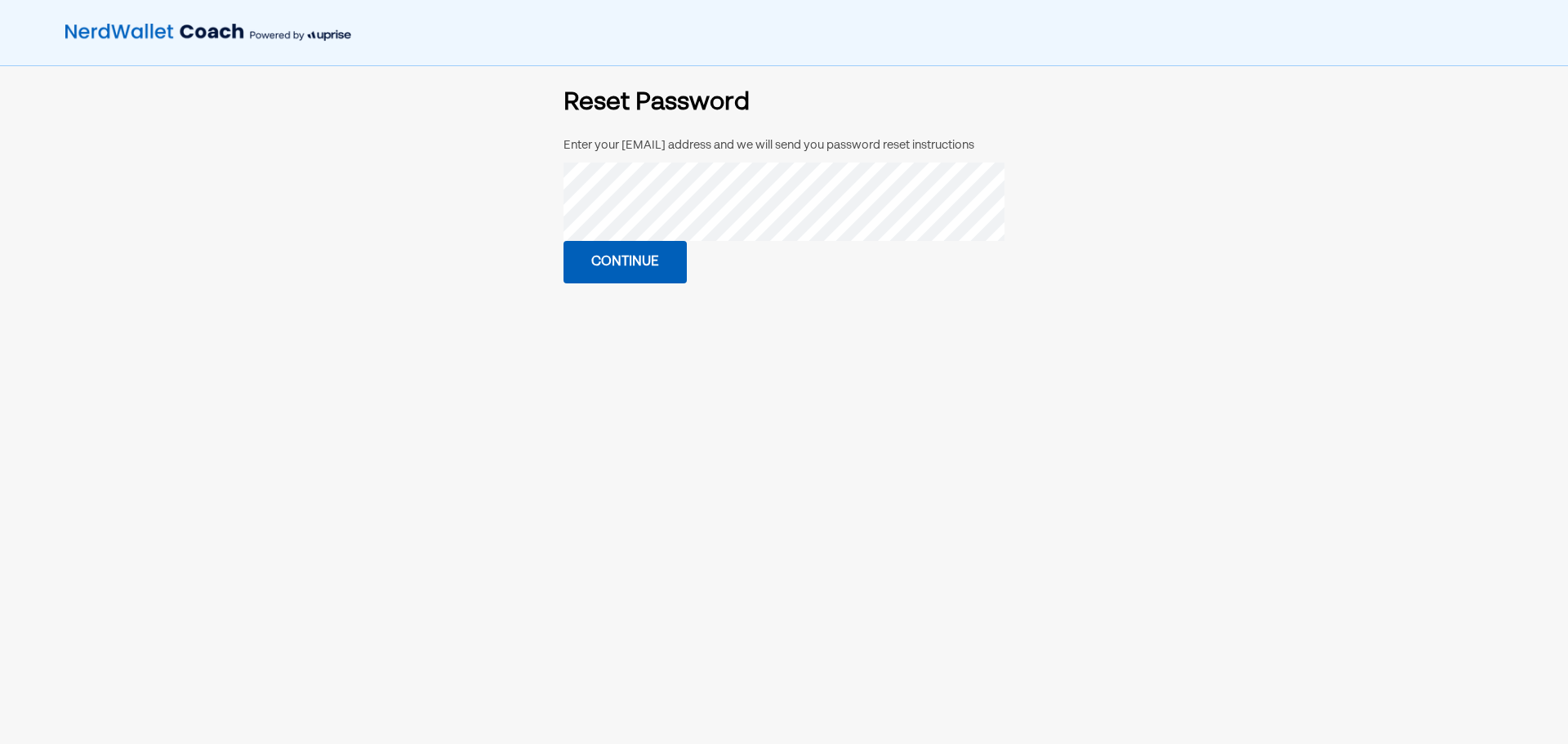 click on "Continue" at bounding box center [625, 262] 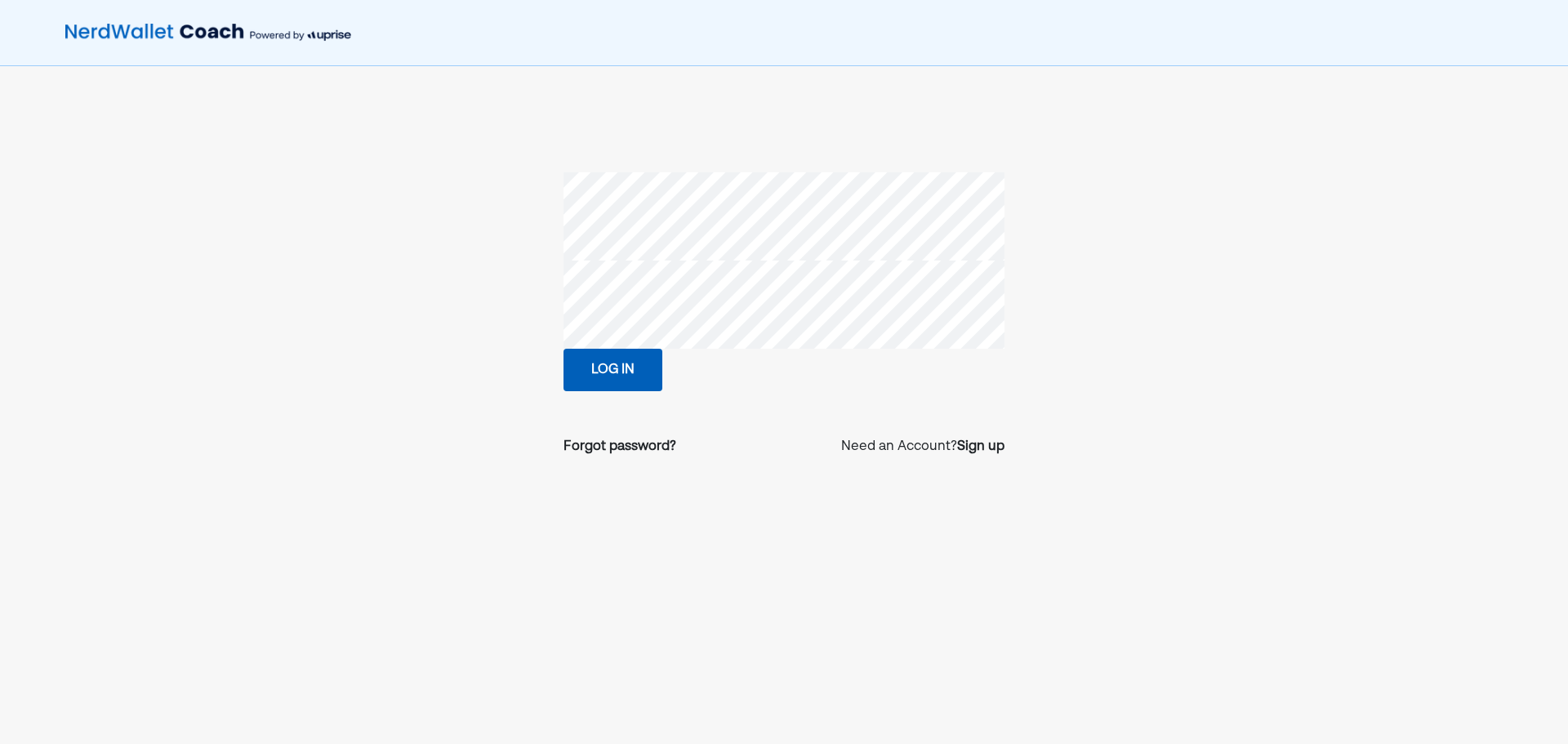 click on "Log in" at bounding box center (612, 370) 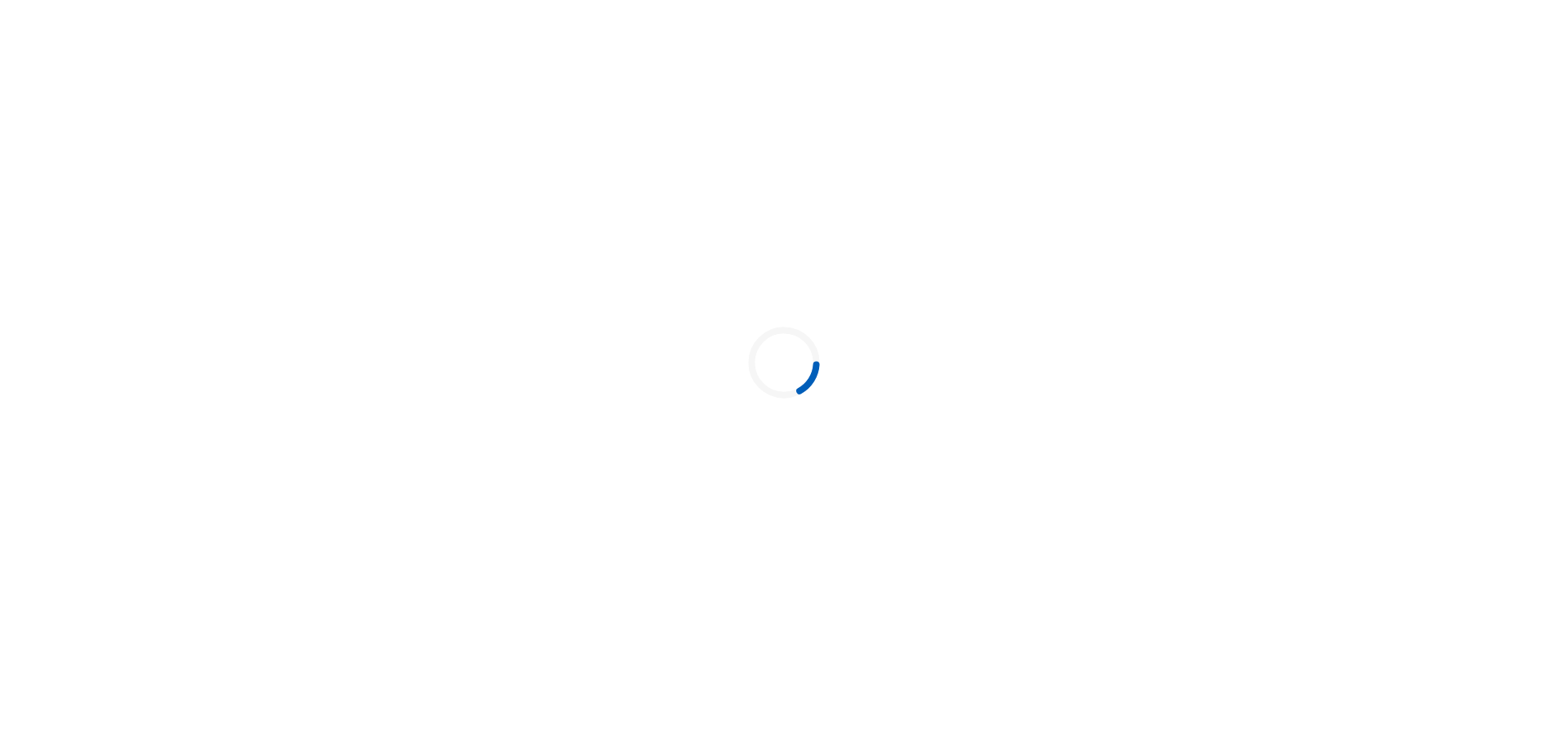 click at bounding box center (784, 372) 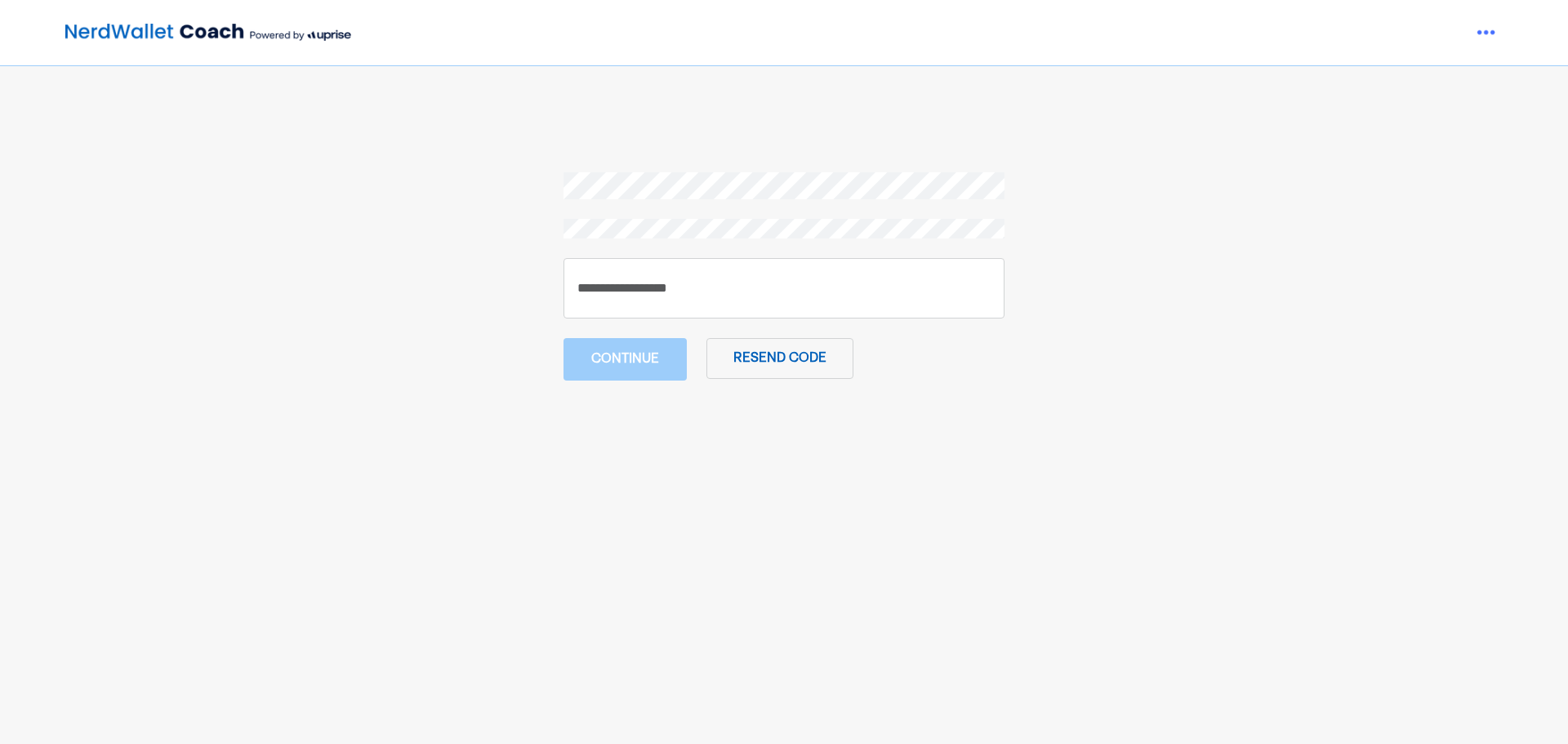 click on "Resend code" at bounding box center (780, 359) 